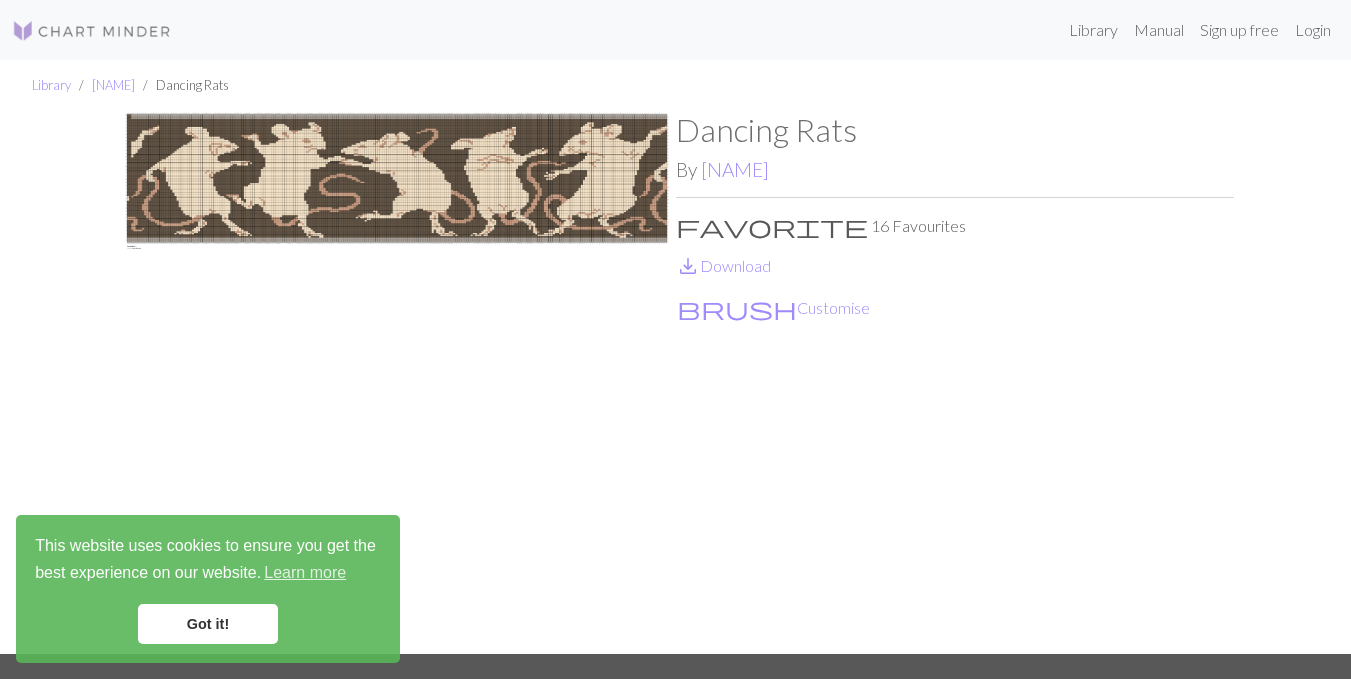 scroll, scrollTop: 0, scrollLeft: 0, axis: both 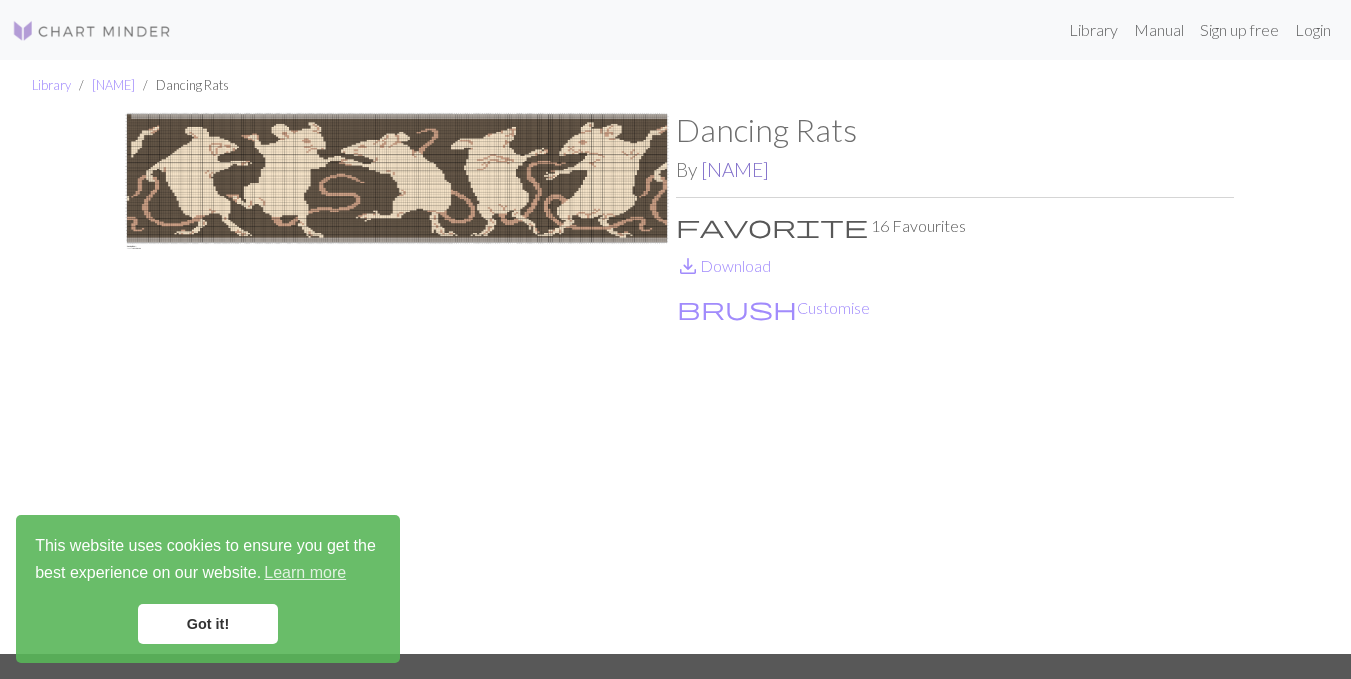 click on "abirdandabug" at bounding box center (735, 169) 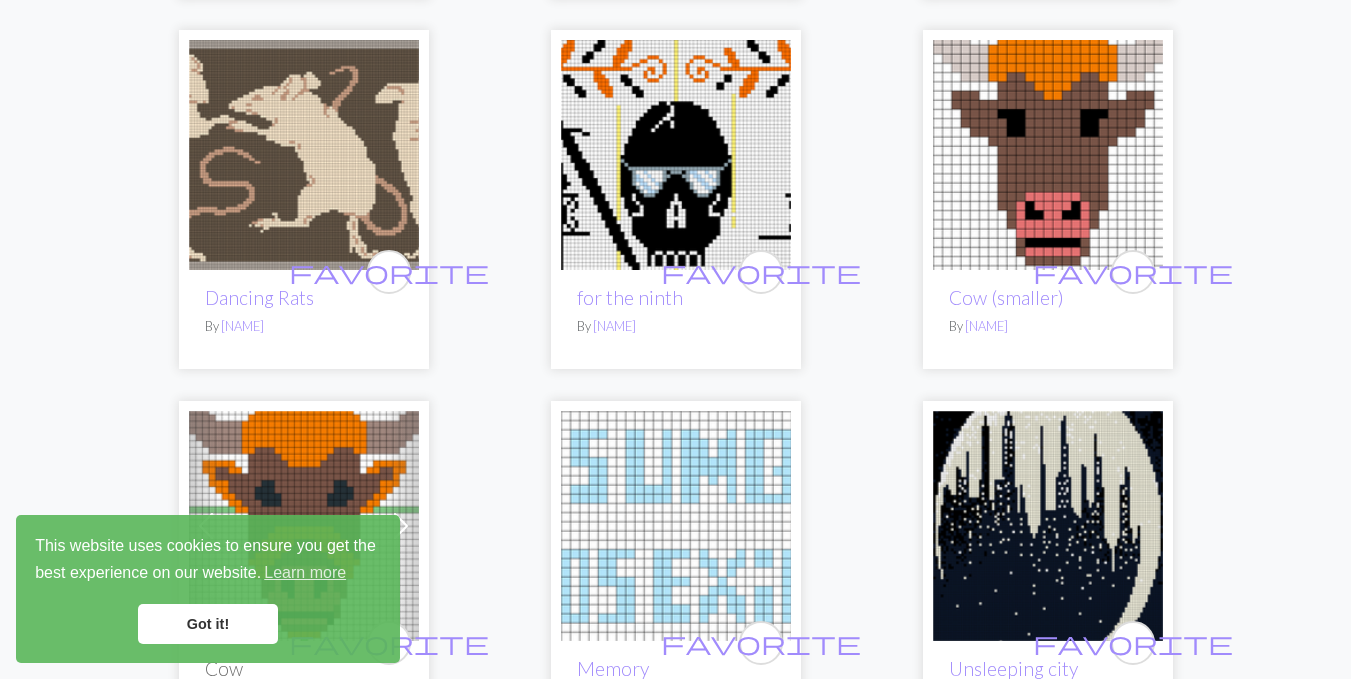 scroll, scrollTop: 704, scrollLeft: 0, axis: vertical 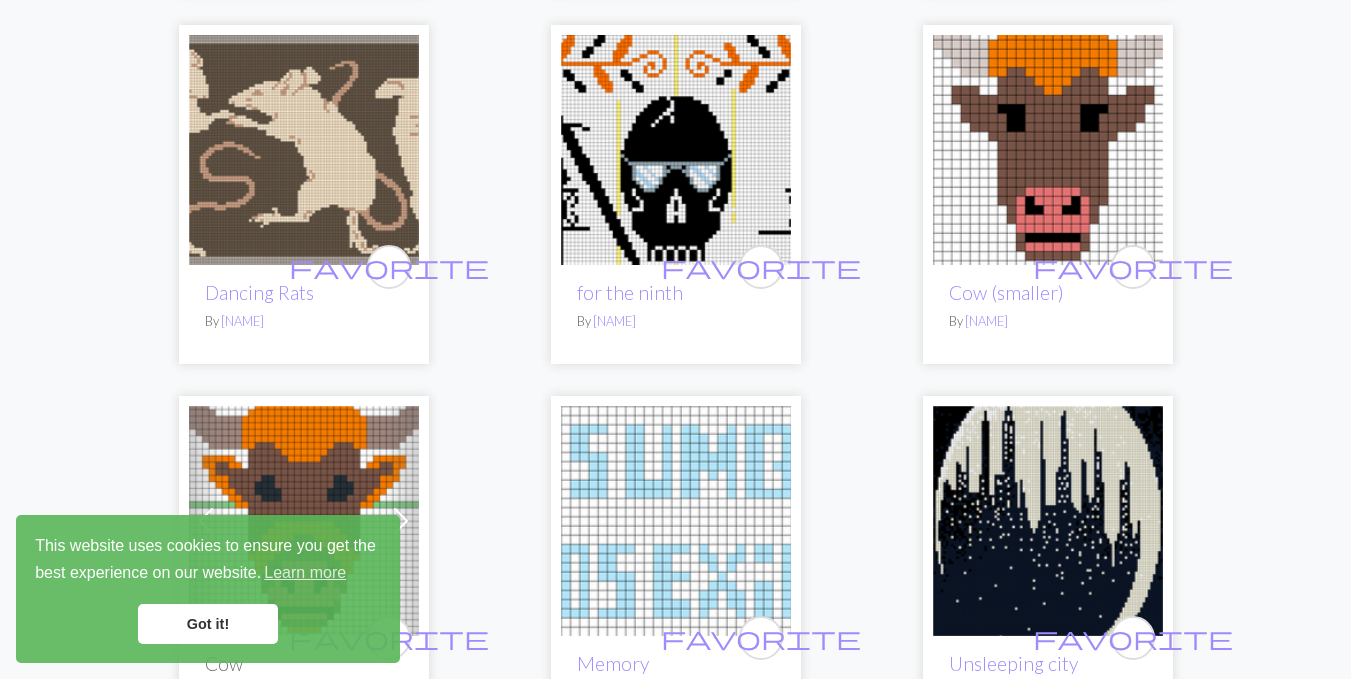 click at bounding box center [304, 150] 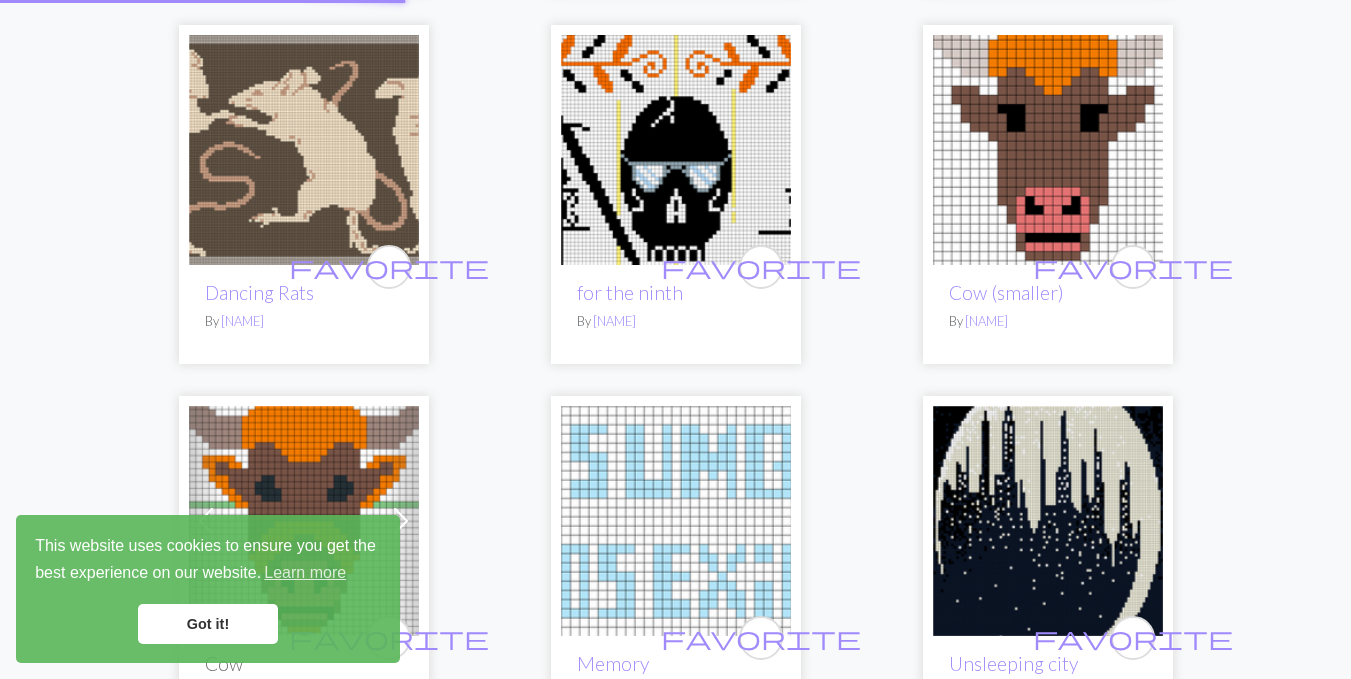 scroll, scrollTop: 0, scrollLeft: 0, axis: both 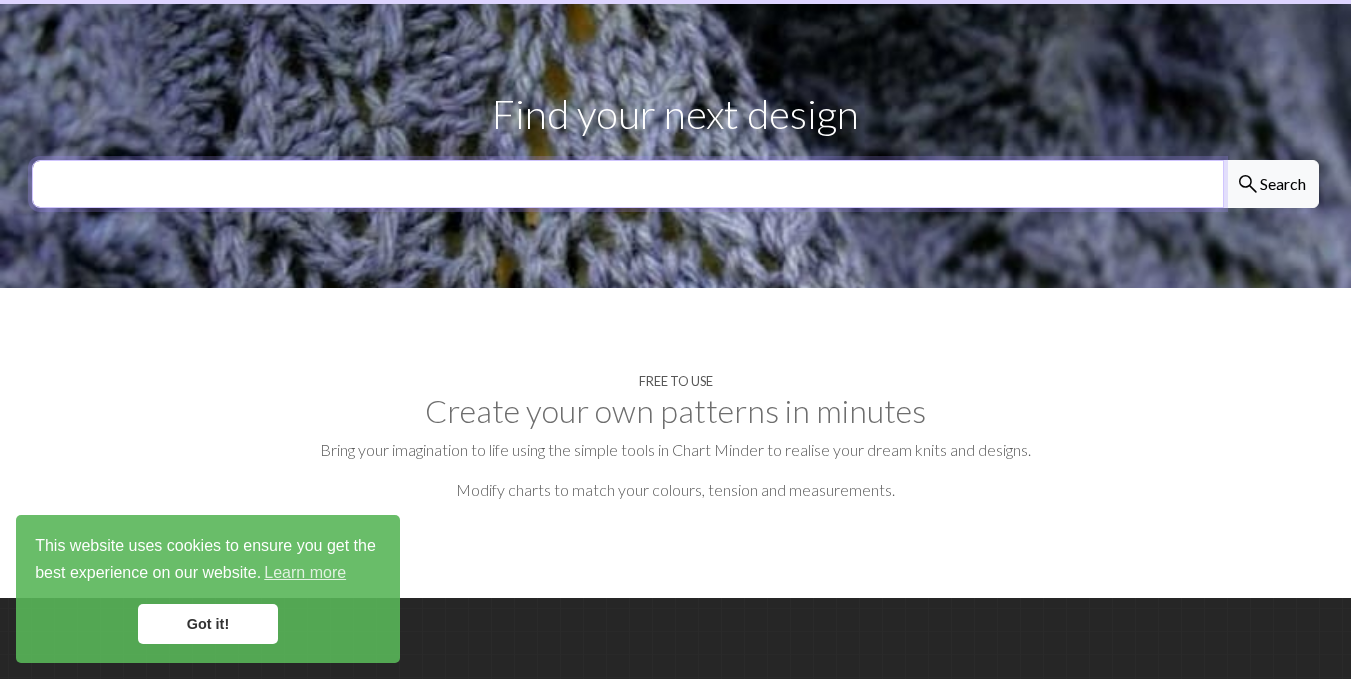 click at bounding box center (628, 184) 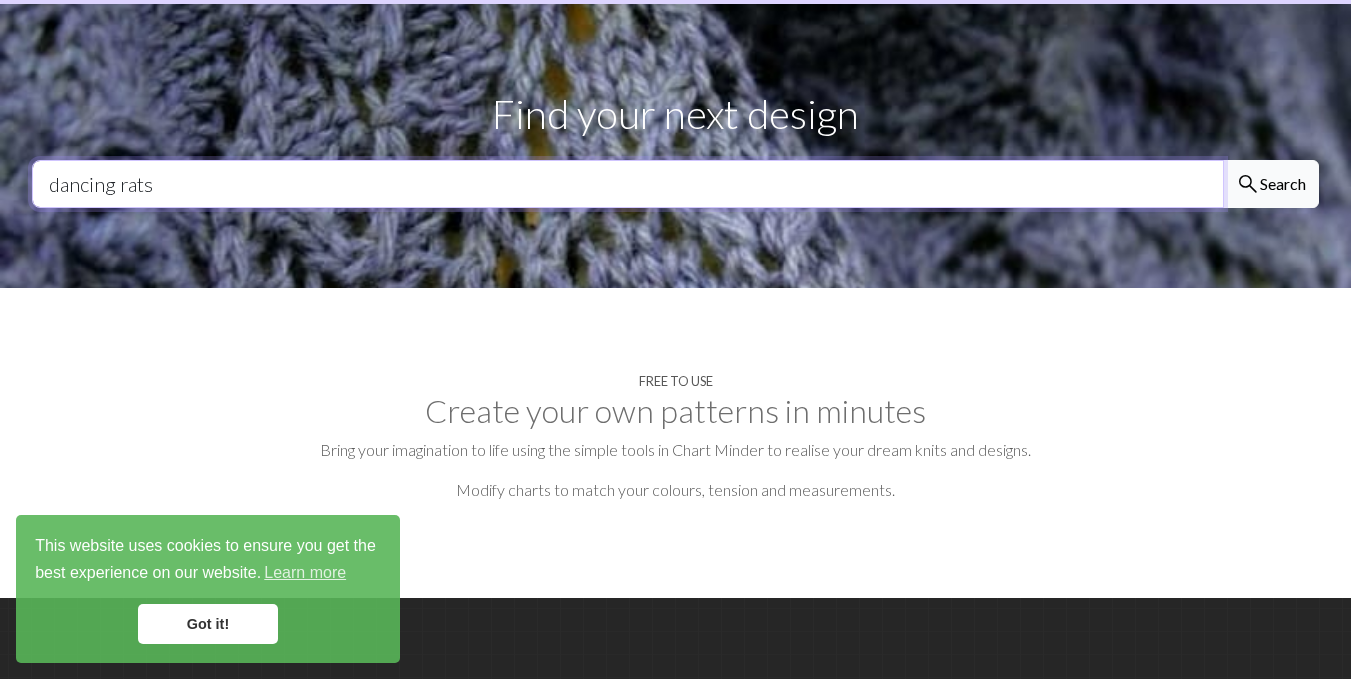 type on "dancing rats" 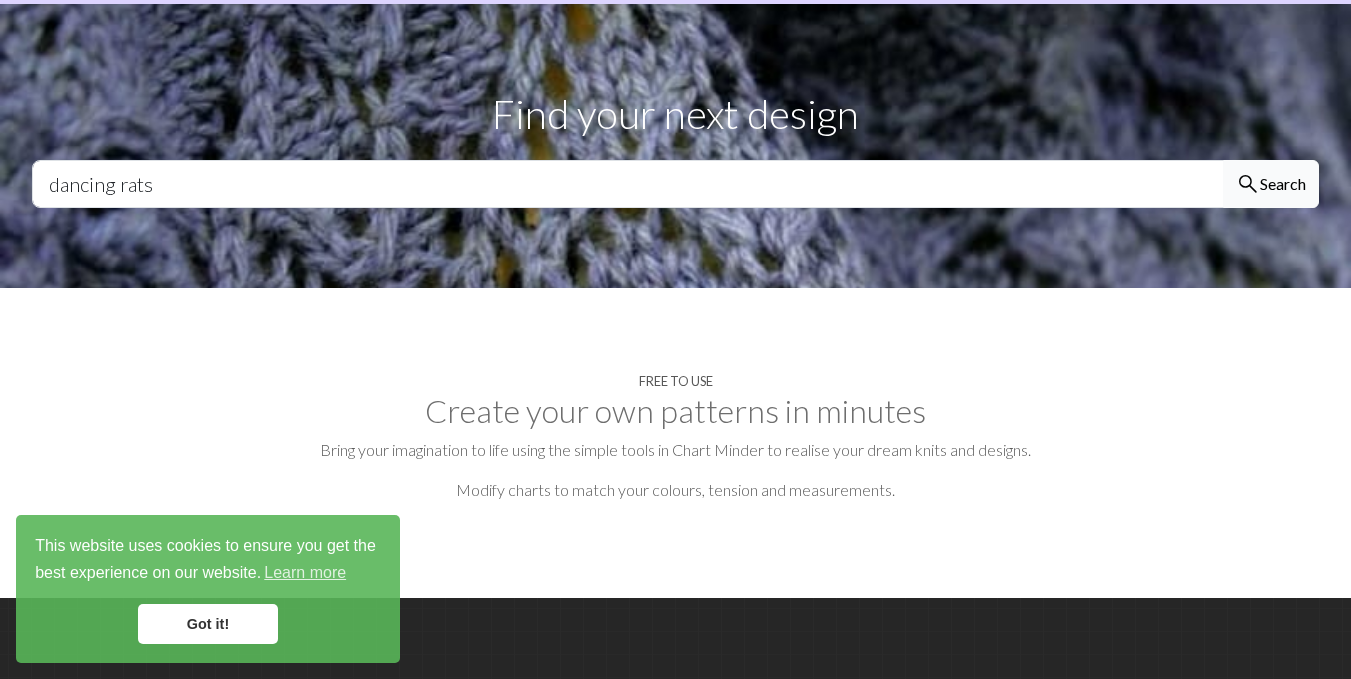 click on "search Search" at bounding box center [1271, 184] 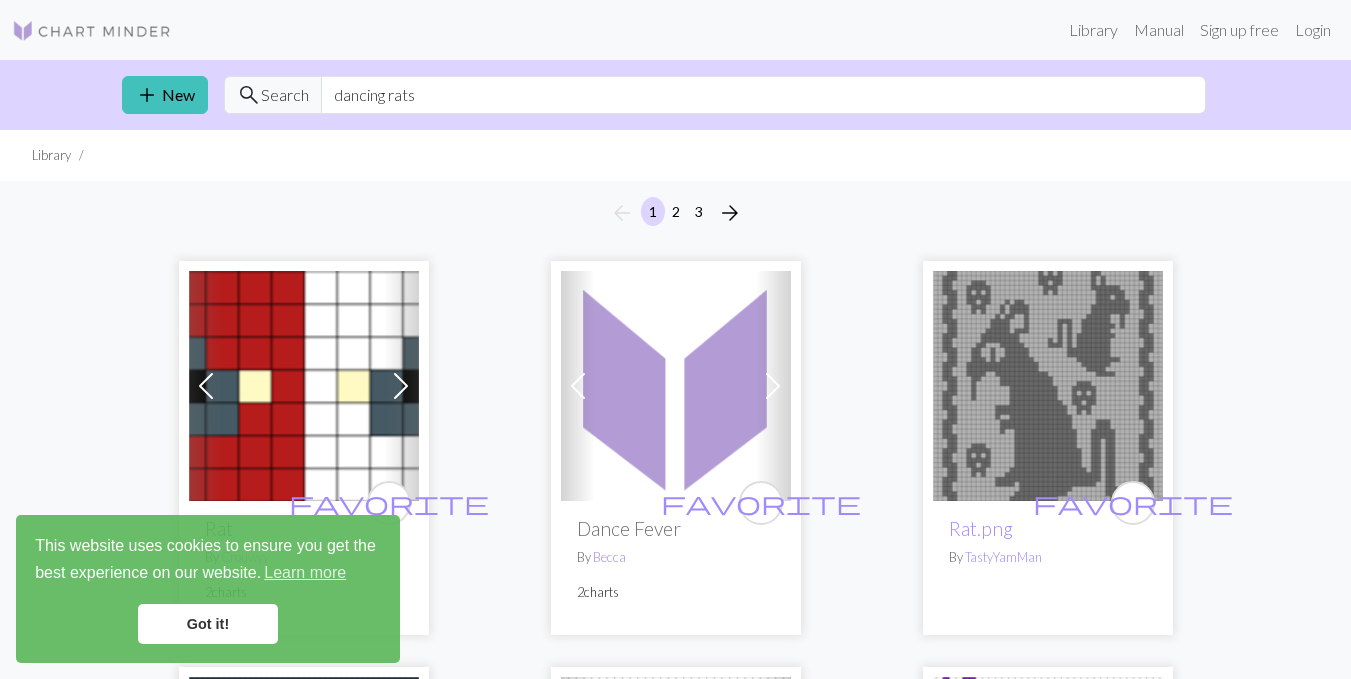 scroll, scrollTop: 0, scrollLeft: 0, axis: both 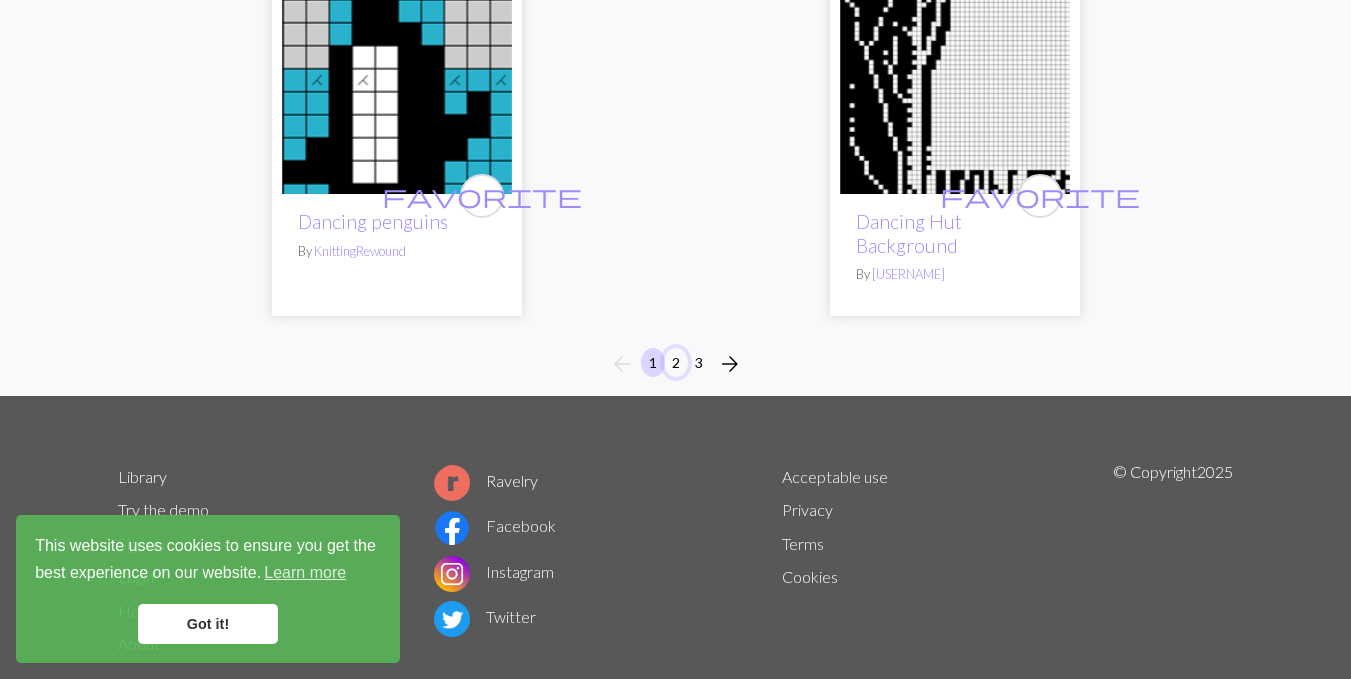 click on "2" at bounding box center [676, 362] 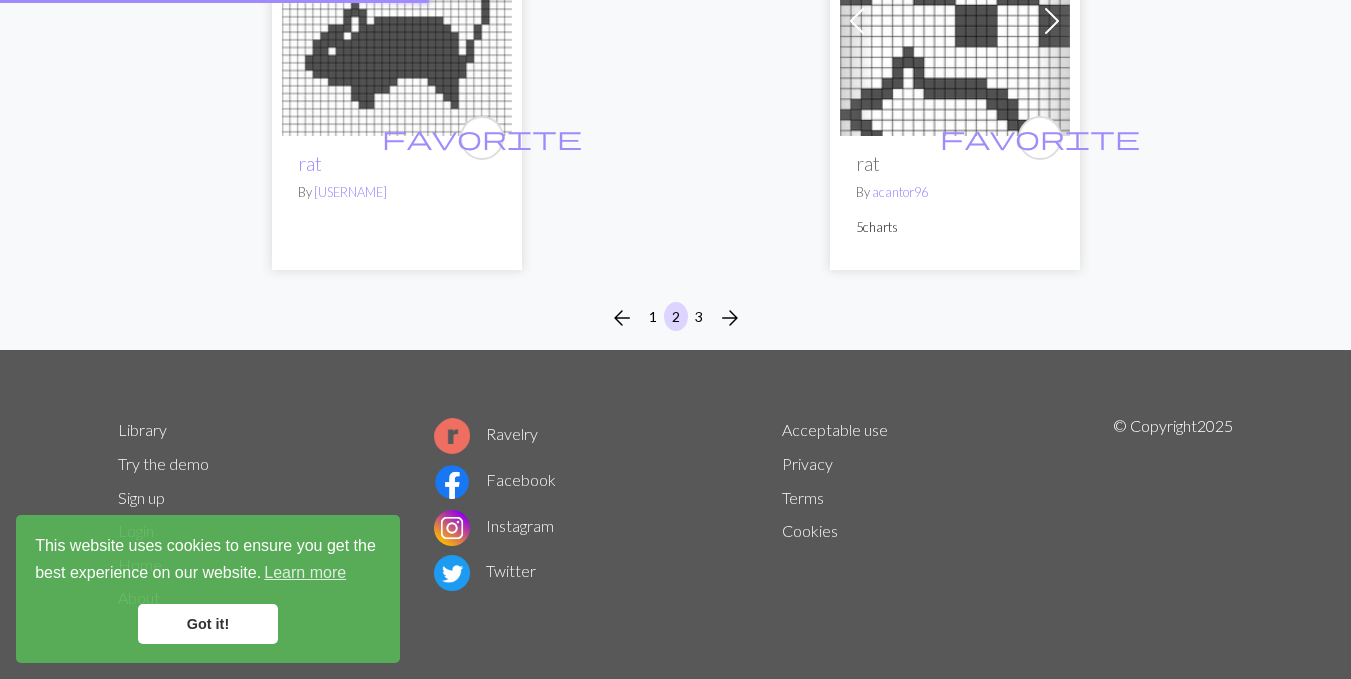 scroll, scrollTop: 0, scrollLeft: 0, axis: both 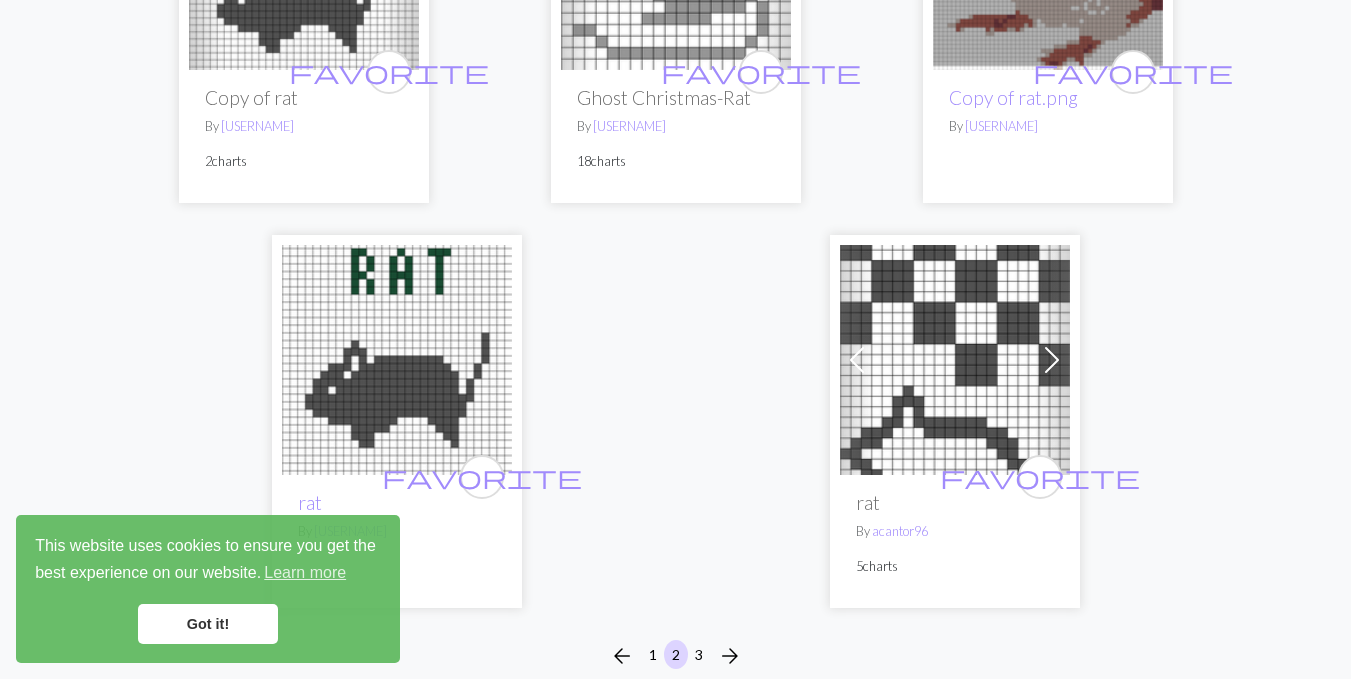 drag, startPoint x: 1348, startPoint y: 616, endPoint x: 1350, endPoint y: 668, distance: 52.03845 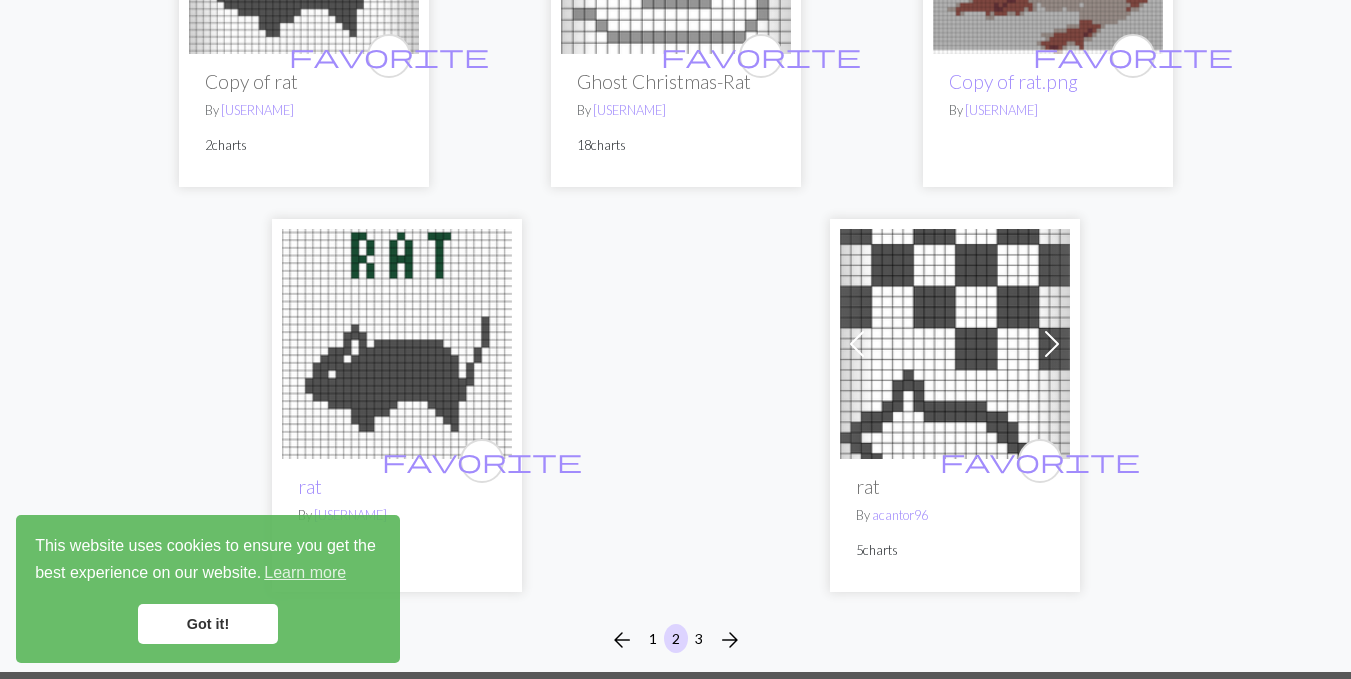 click on "Library Try the demo Sign up Login Home About Ravelry Facebook Instagram Twitter Acceptable use Privacy Terms Cookies © Copyright  2025" at bounding box center (675, 837) 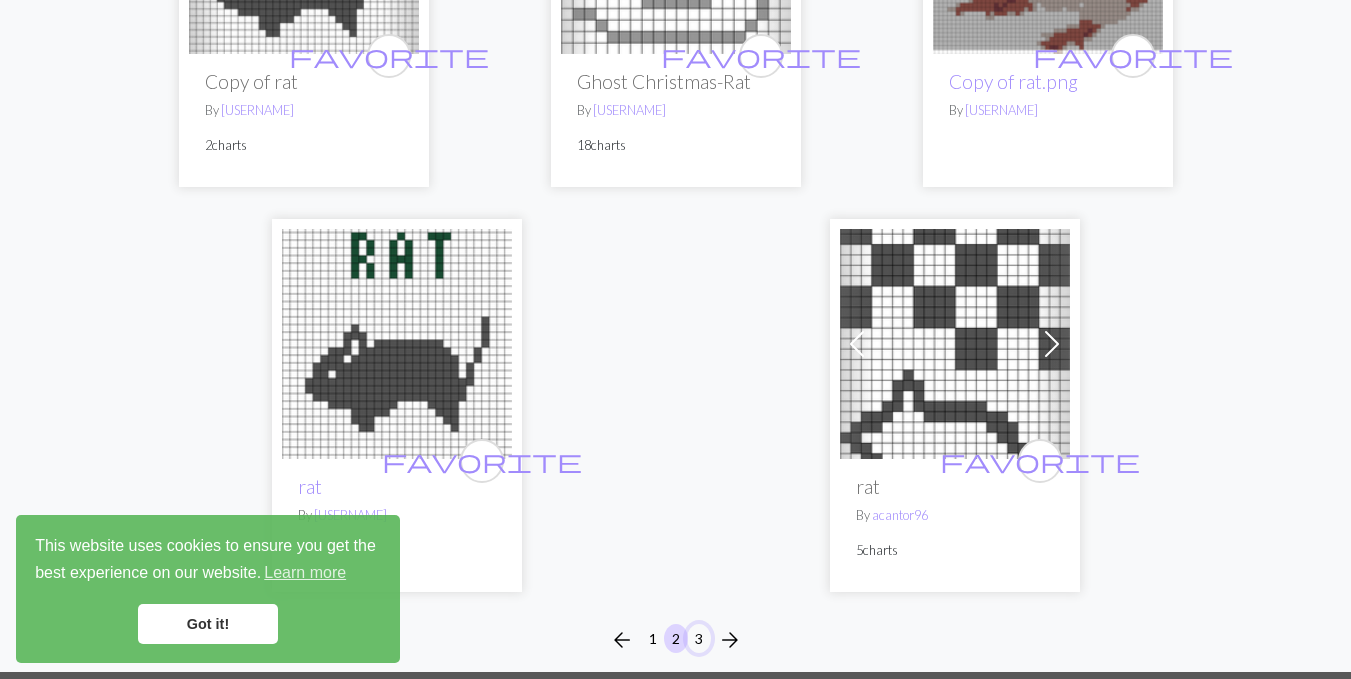 click on "3" at bounding box center [699, 638] 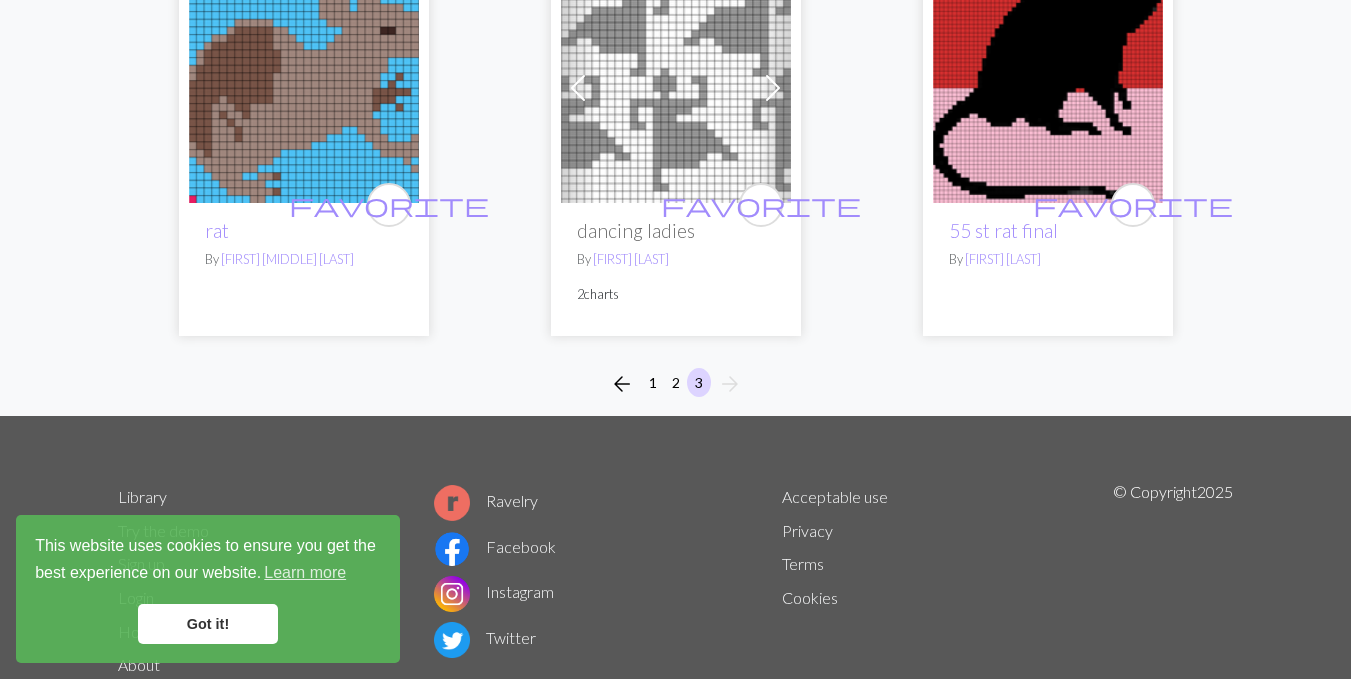 scroll, scrollTop: 1471, scrollLeft: 0, axis: vertical 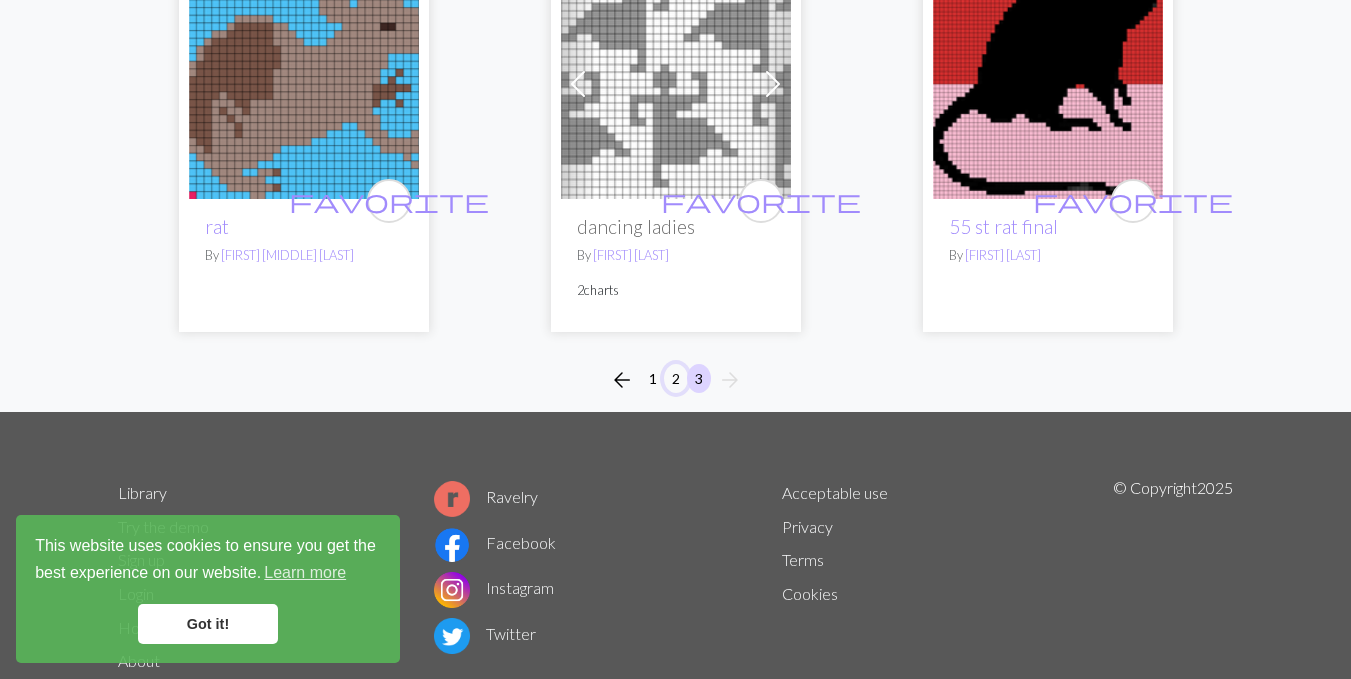 click on "2" at bounding box center (676, 378) 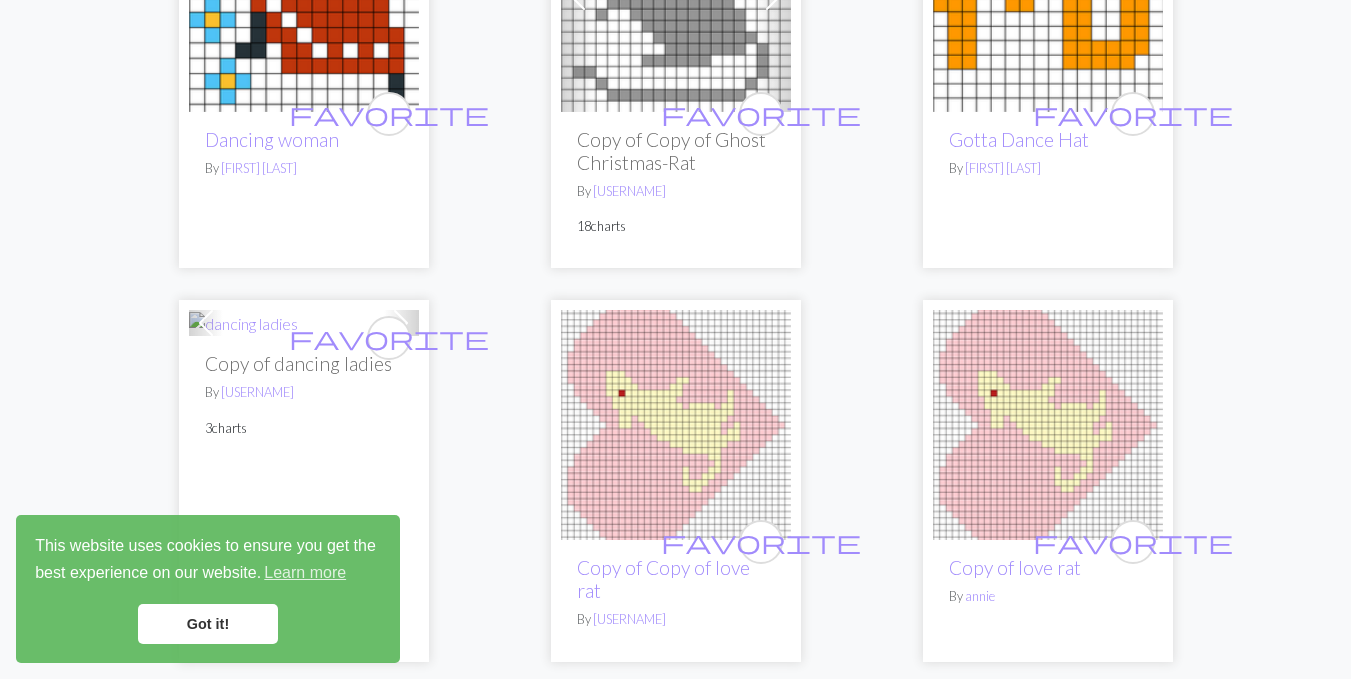 scroll, scrollTop: 1782, scrollLeft: 0, axis: vertical 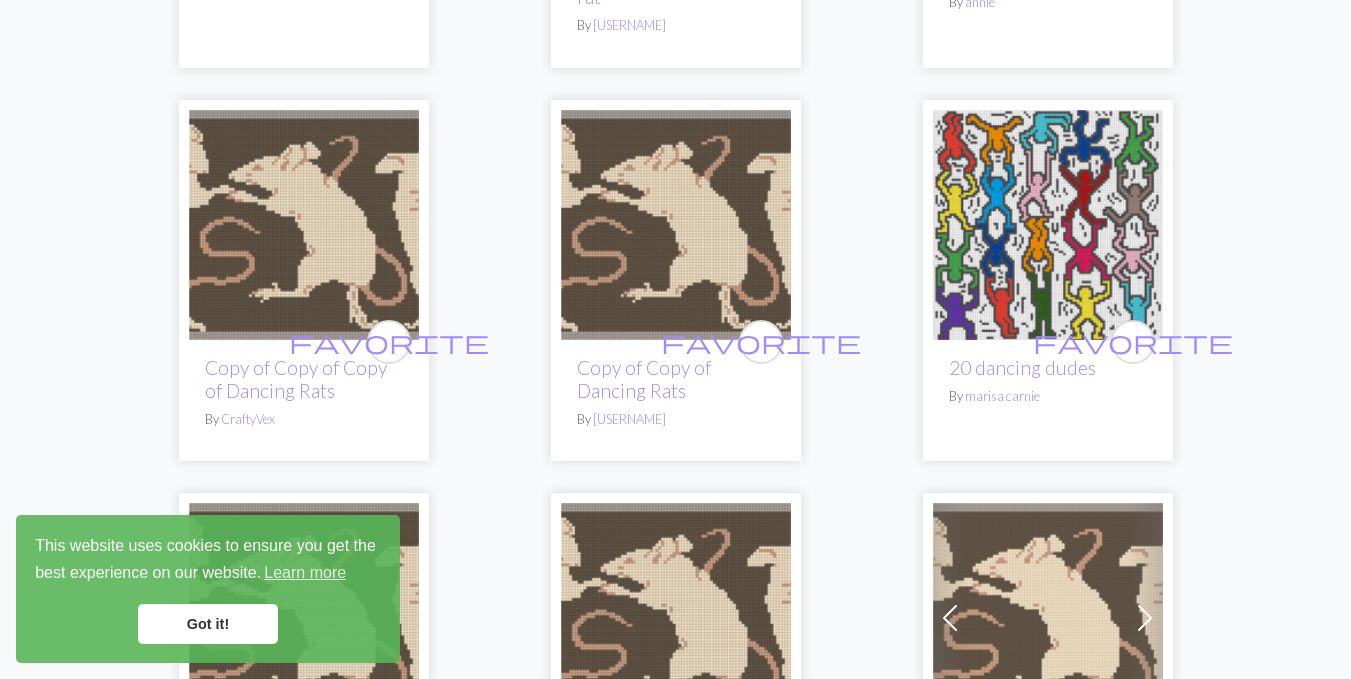 click at bounding box center (676, 225) 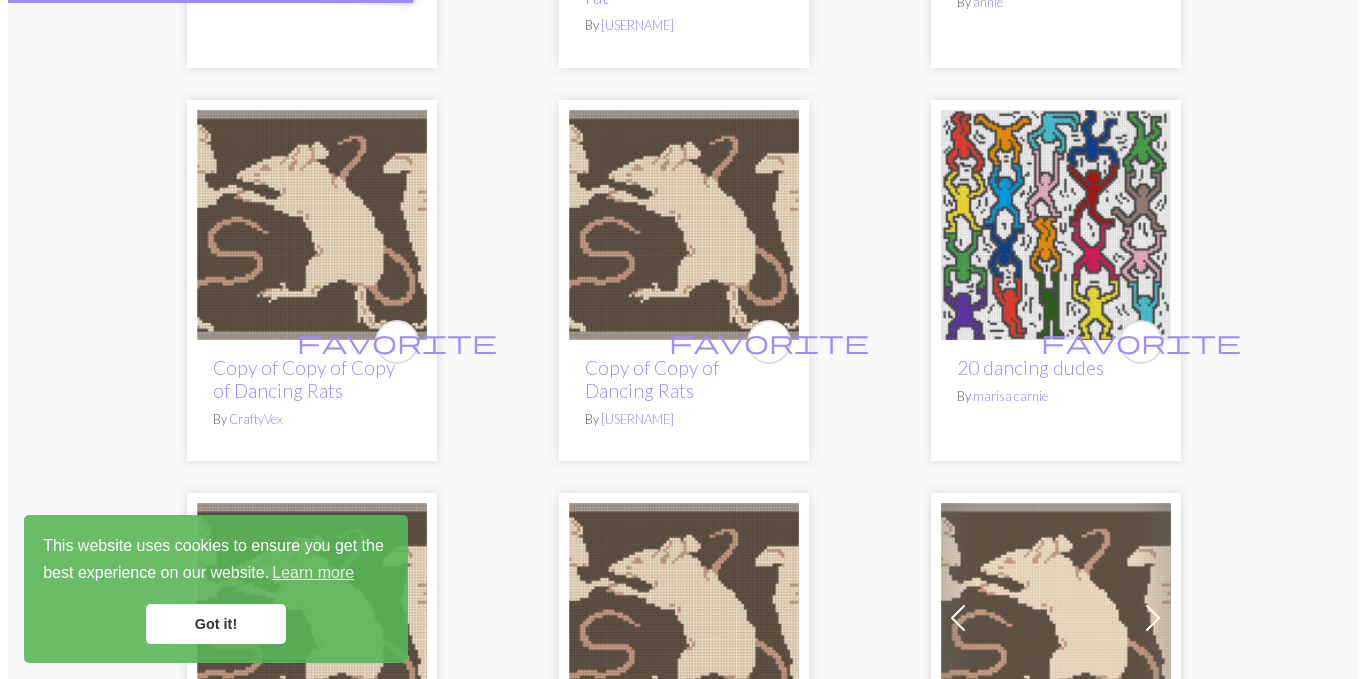 scroll, scrollTop: 0, scrollLeft: 0, axis: both 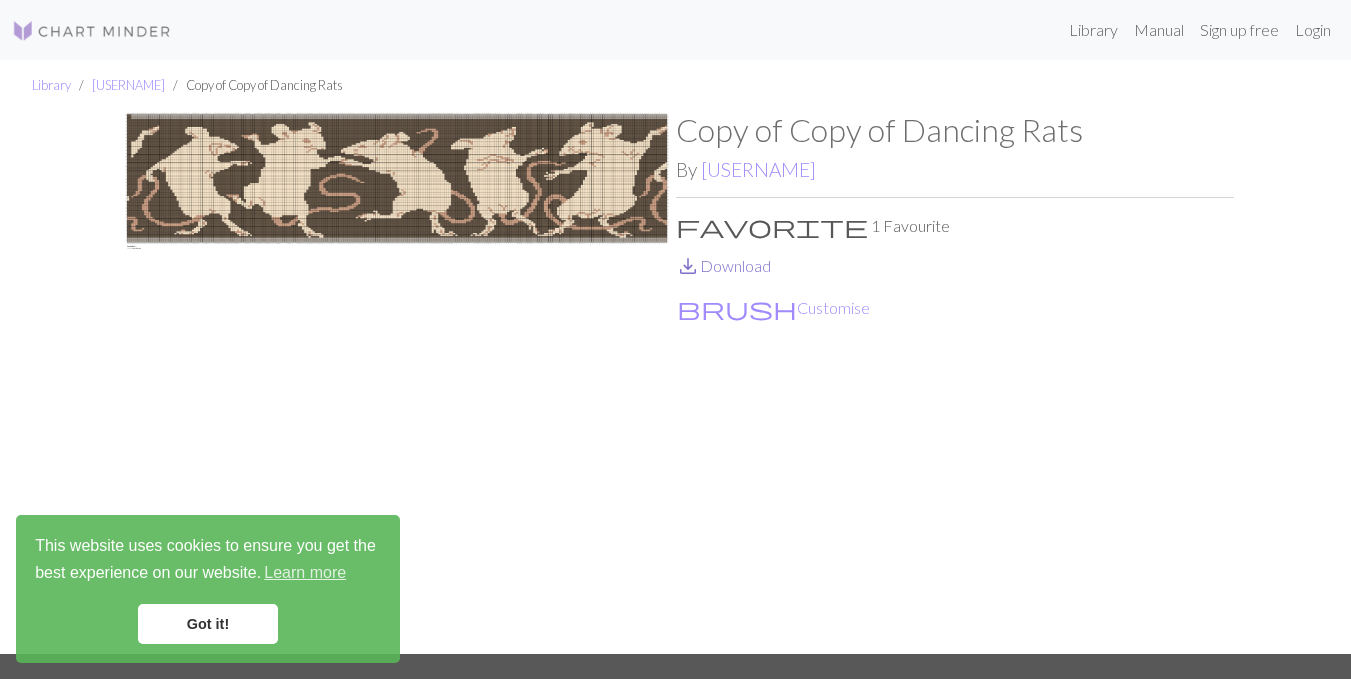 click on "save_alt  Download" at bounding box center [723, 265] 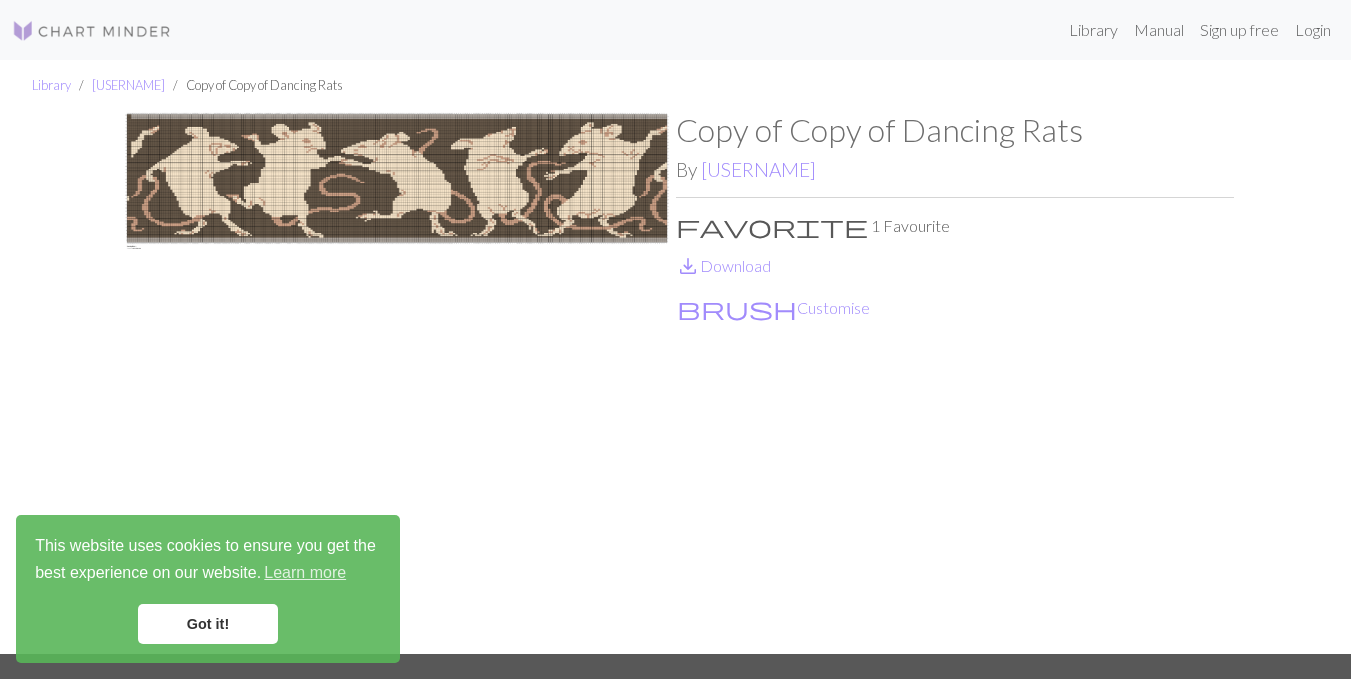click on "Copy of Copy of Dancing Rats By   [USERNAME] favorite   1 Favourite save_alt  Download brush Customise" at bounding box center [955, 382] 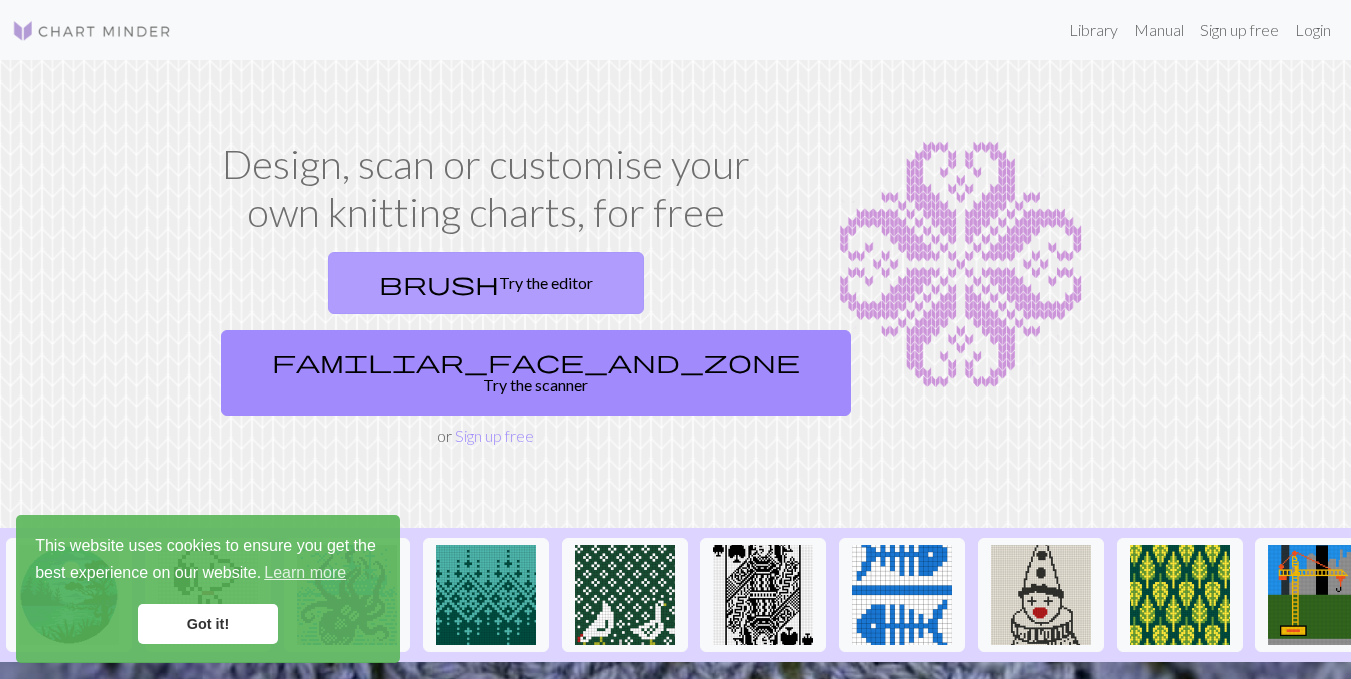 click on "brush  Try the editor" at bounding box center (486, 283) 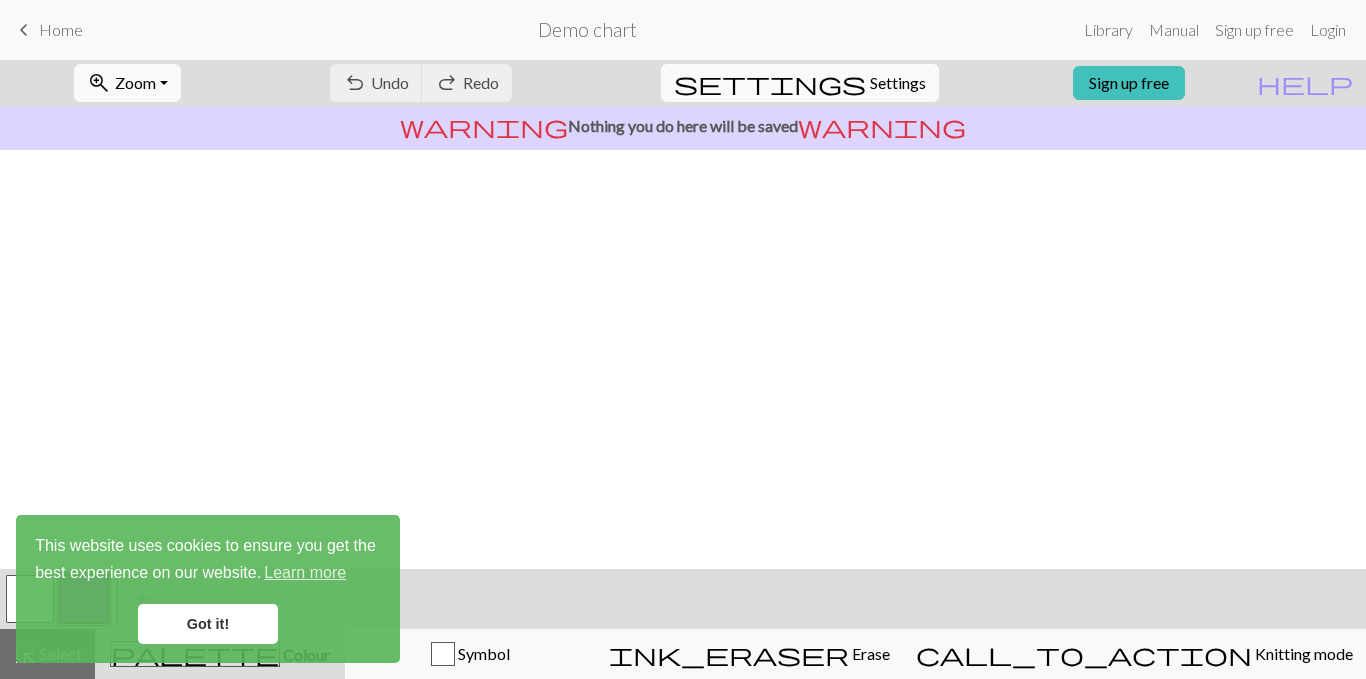 click on "Got it!" at bounding box center [208, 624] 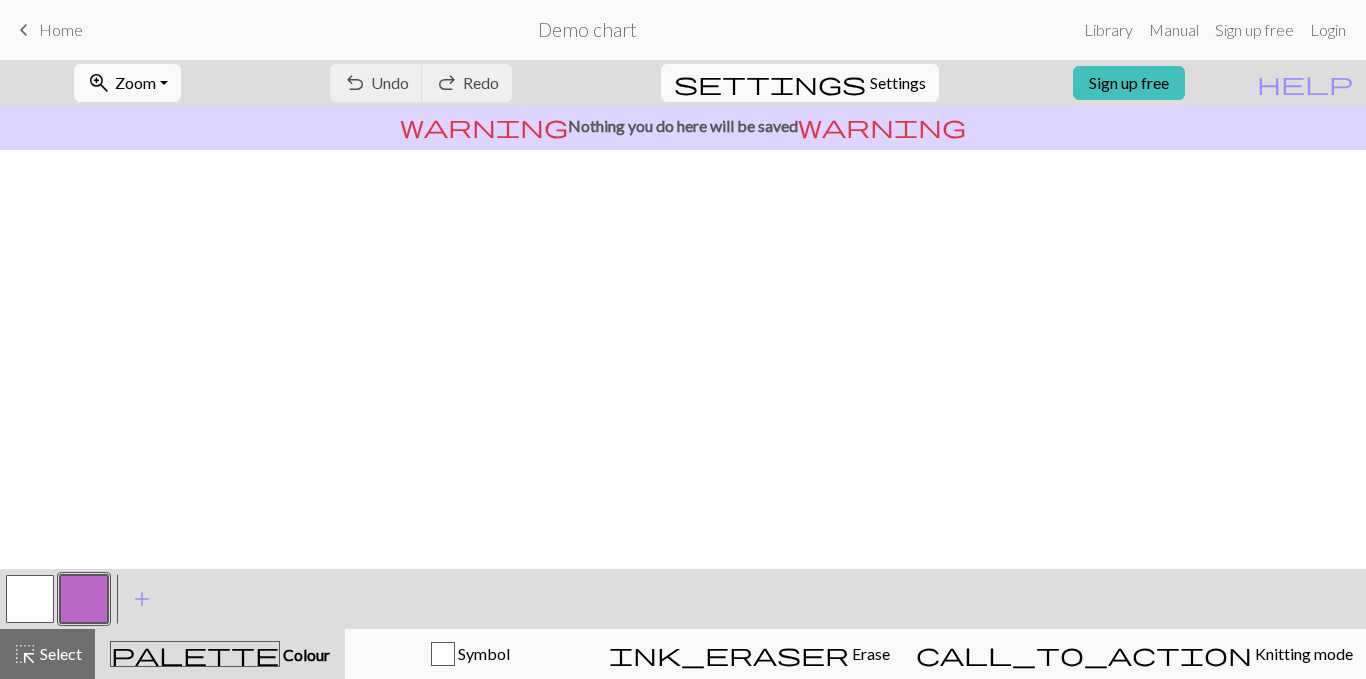 drag, startPoint x: 209, startPoint y: 521, endPoint x: 259, endPoint y: 427, distance: 106.47065 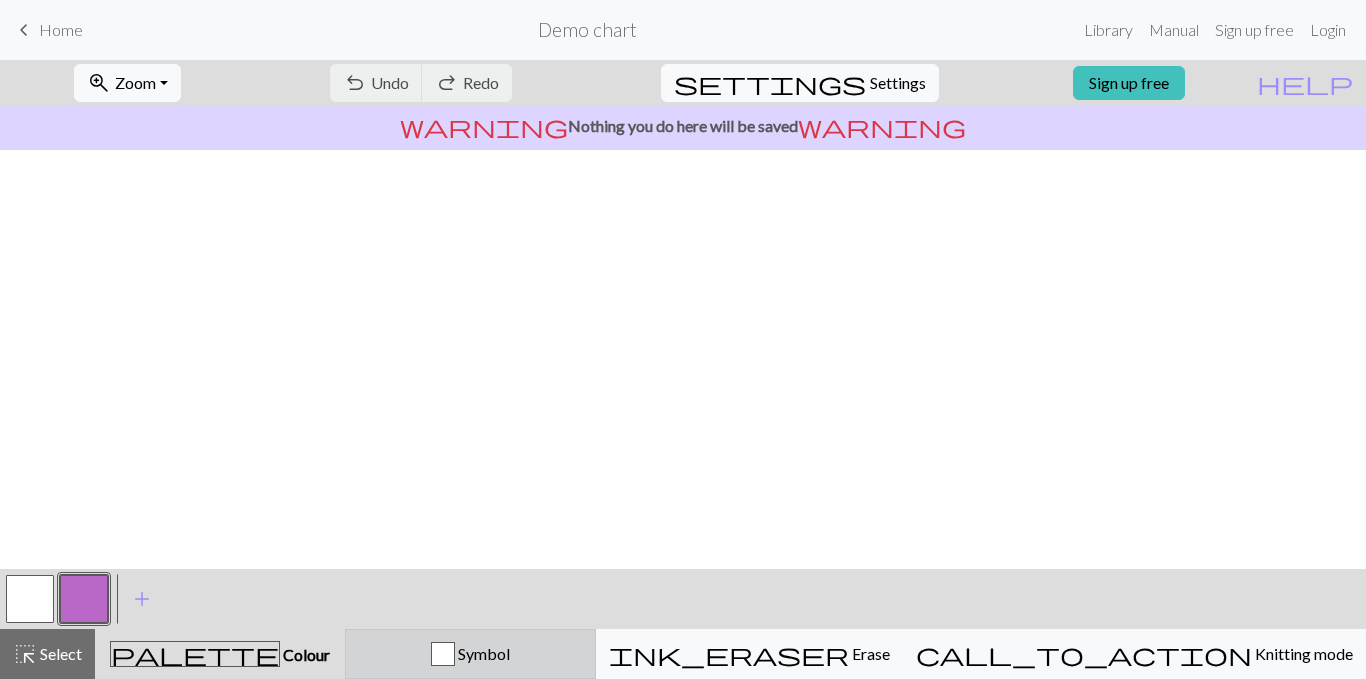 click on "Symbol" at bounding box center [470, 654] 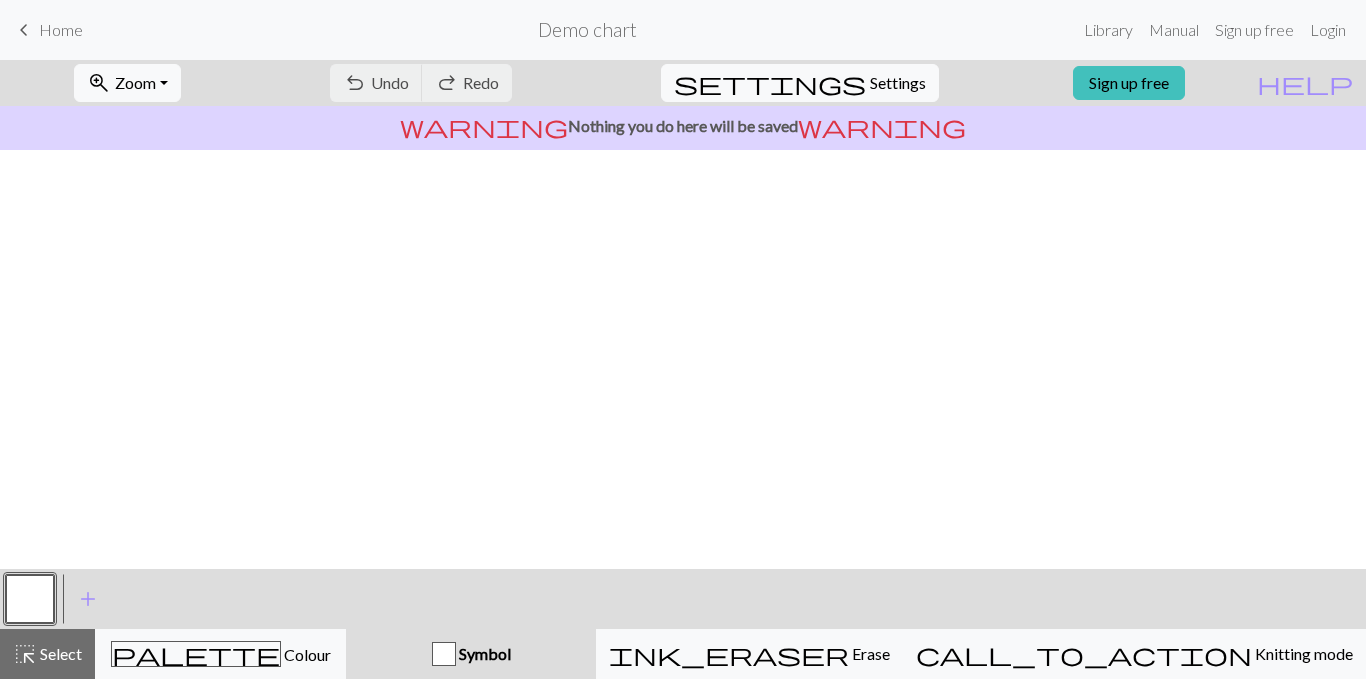click at bounding box center (683, 359) 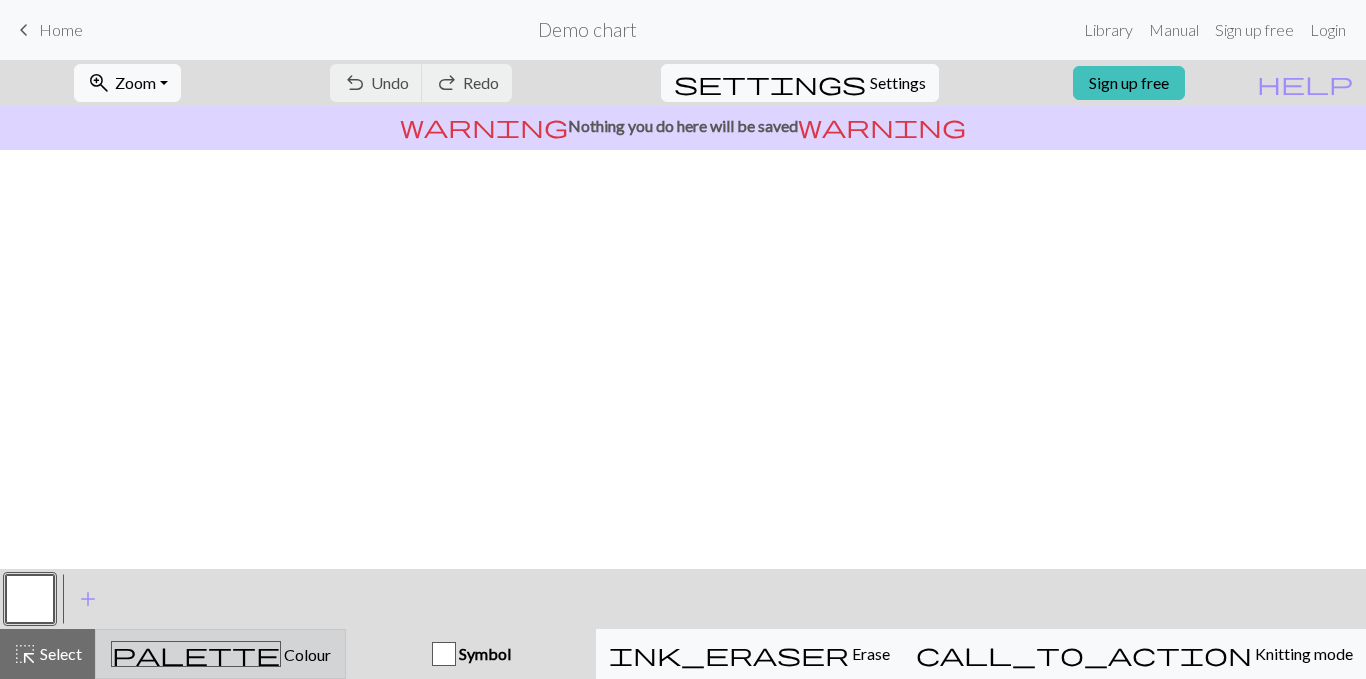 click on "palette   Colour   Colour" at bounding box center (220, 654) 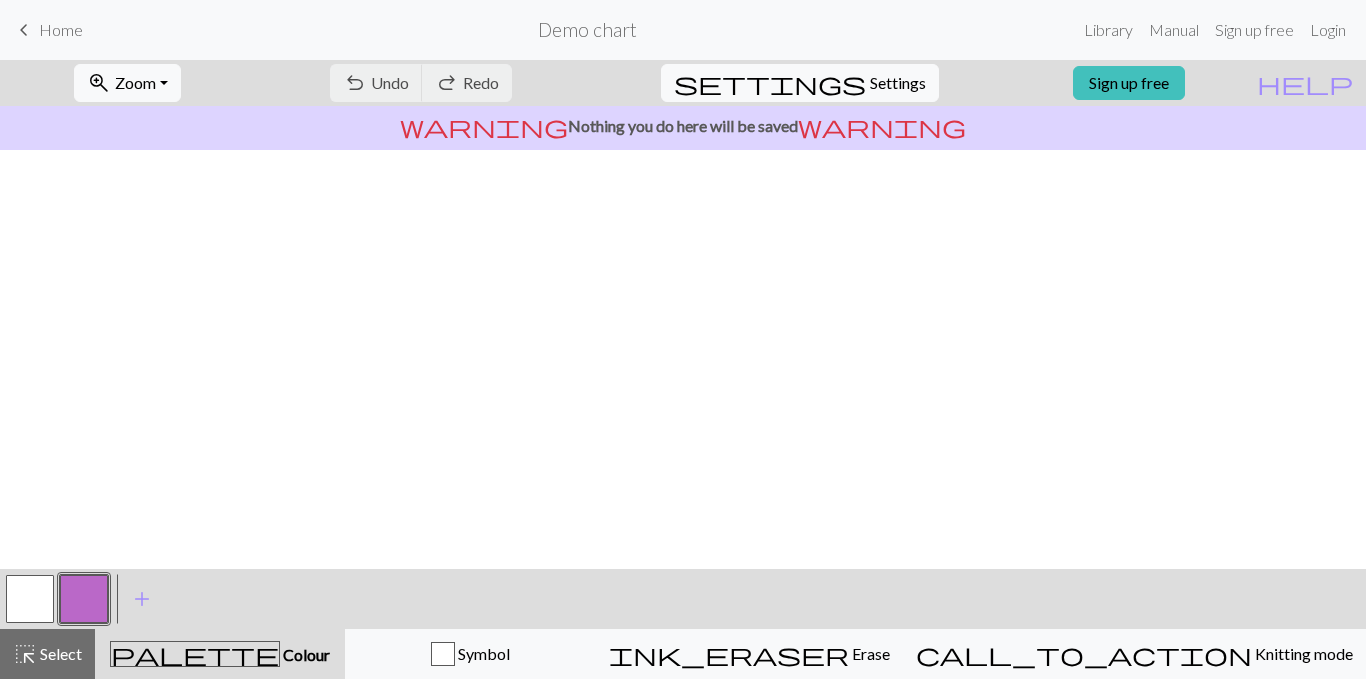 click at bounding box center [84, 599] 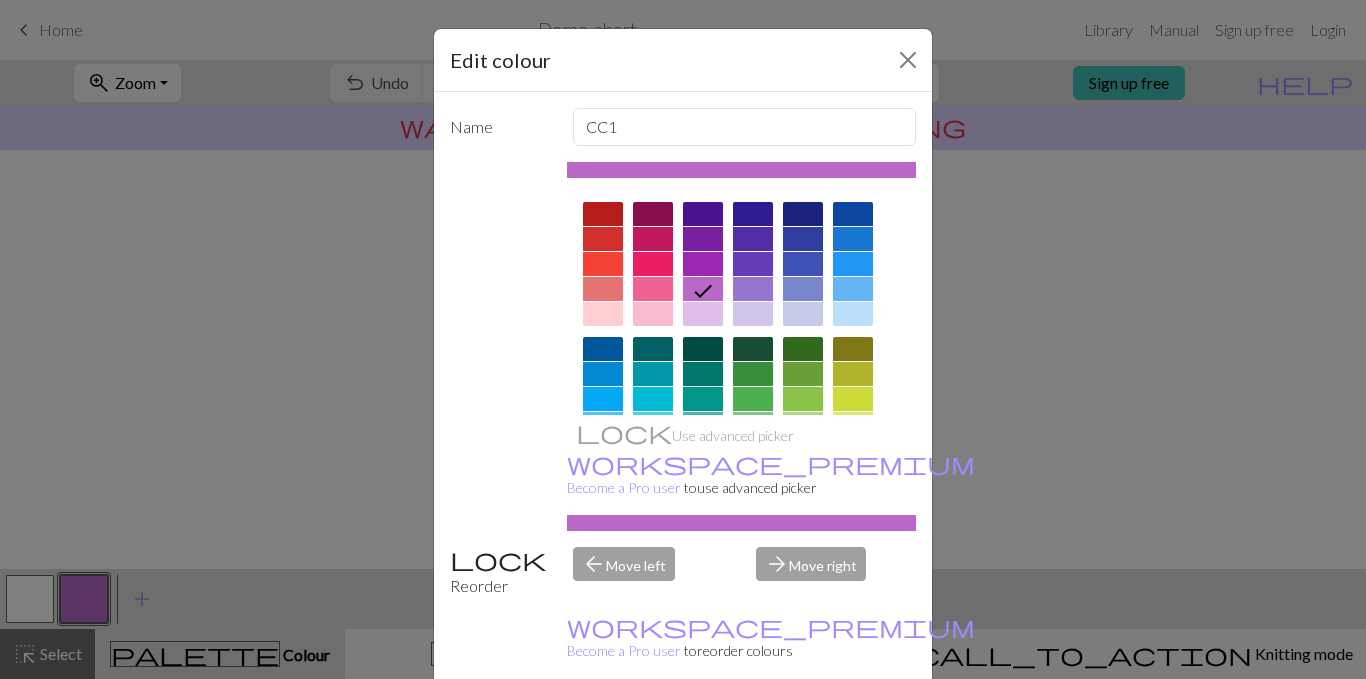 click on "Edit colour Name CC1 Use advanced picker workspace_premium Become a Pro user   to  use advanced picker Reorder arrow_back Move left arrow_forward Move right workspace_premium Become a Pro user   to  reorder colours Delete Done Cancel" at bounding box center [683, 339] 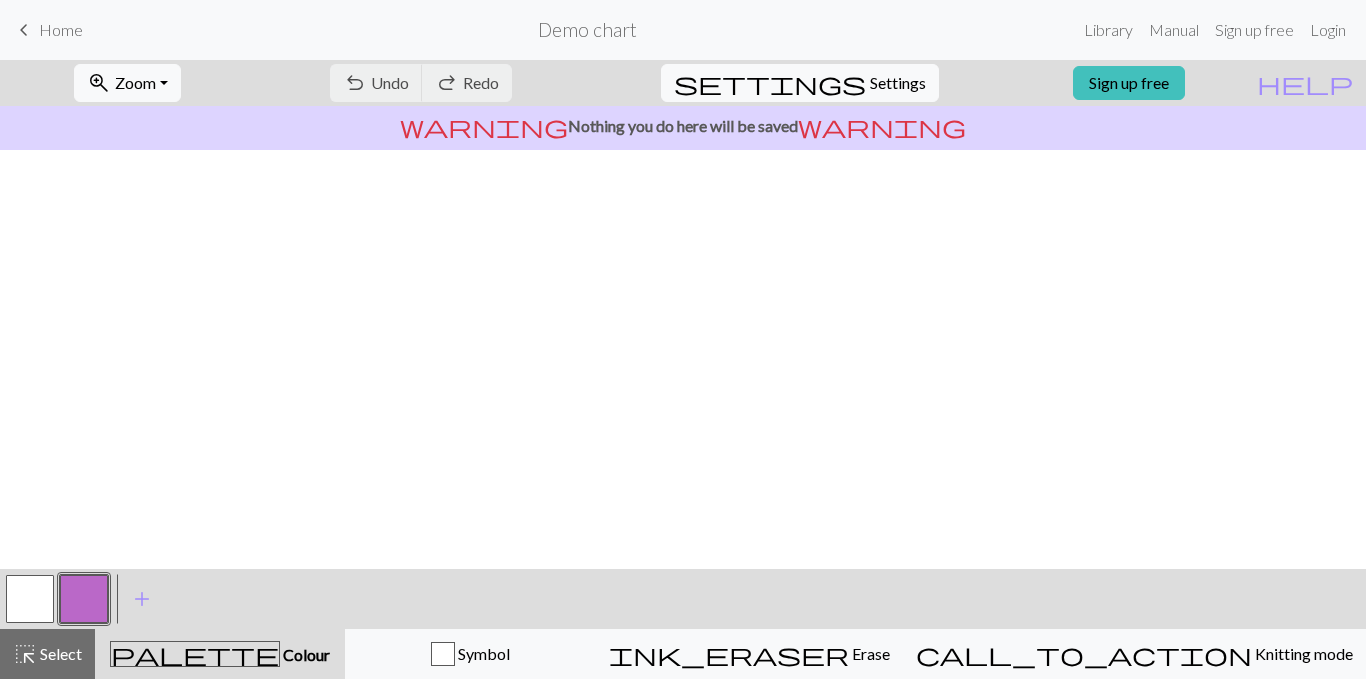 click on "undo Undo Undo redo Redo Redo" at bounding box center (421, 83) 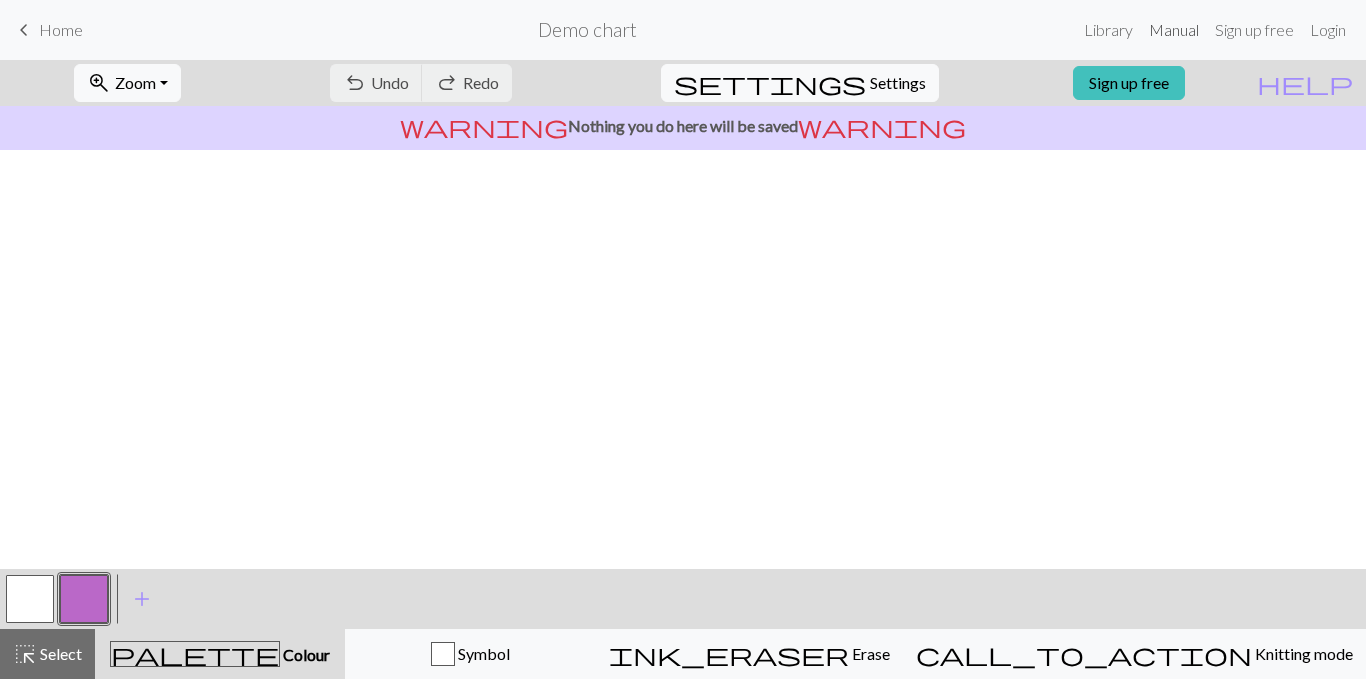 click on "Manual" at bounding box center [1174, 30] 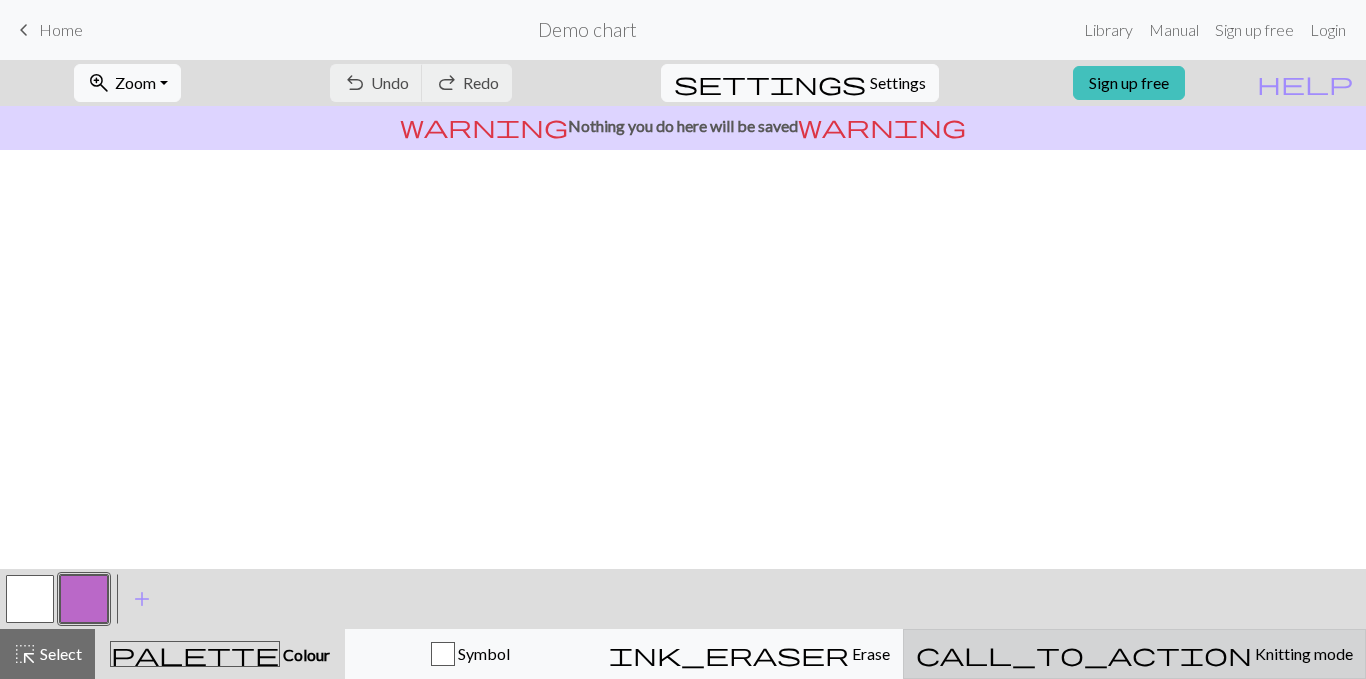 click on "call_to_action" at bounding box center (1084, 654) 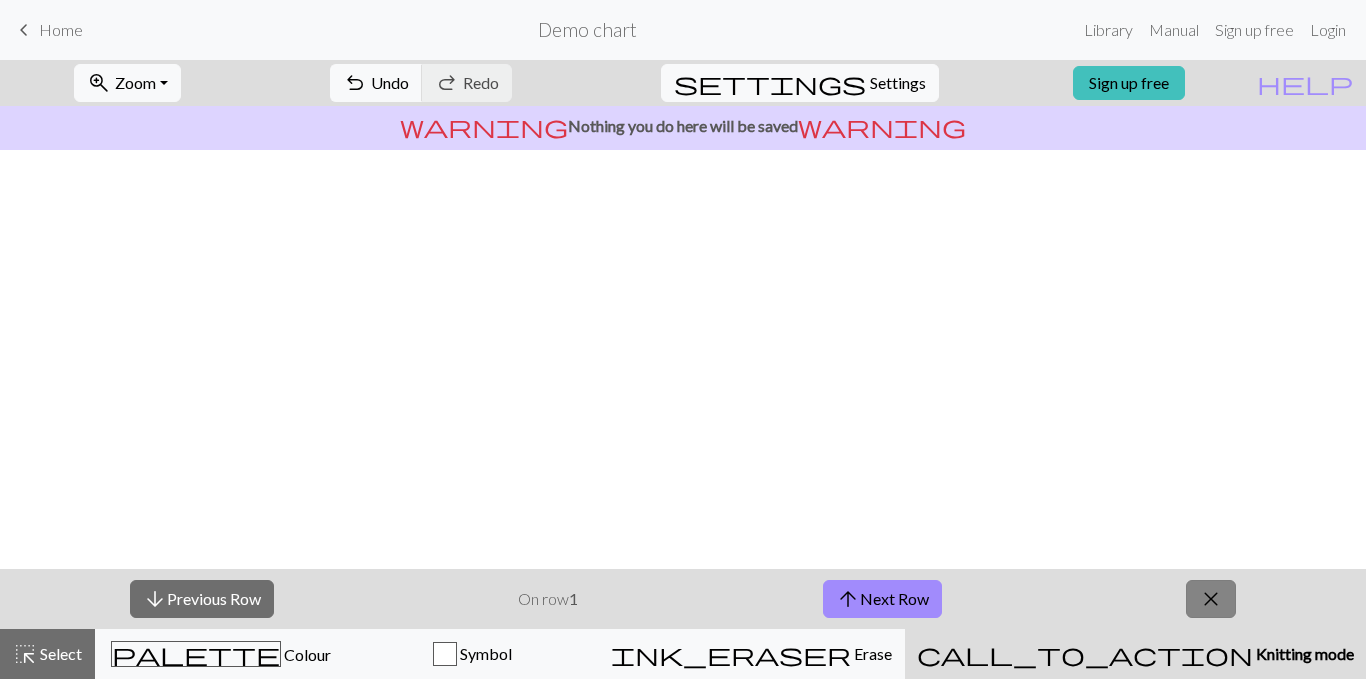 click on "close" at bounding box center [1211, 599] 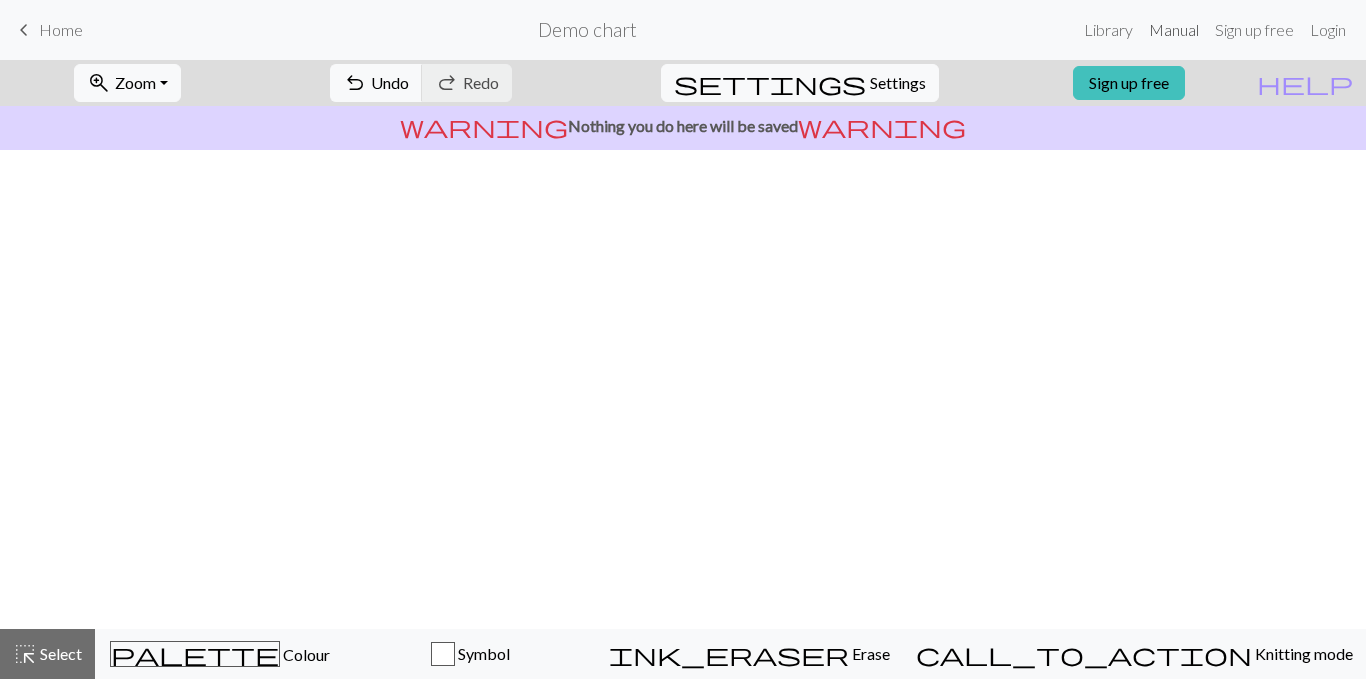 click on "Manual" at bounding box center (1174, 30) 